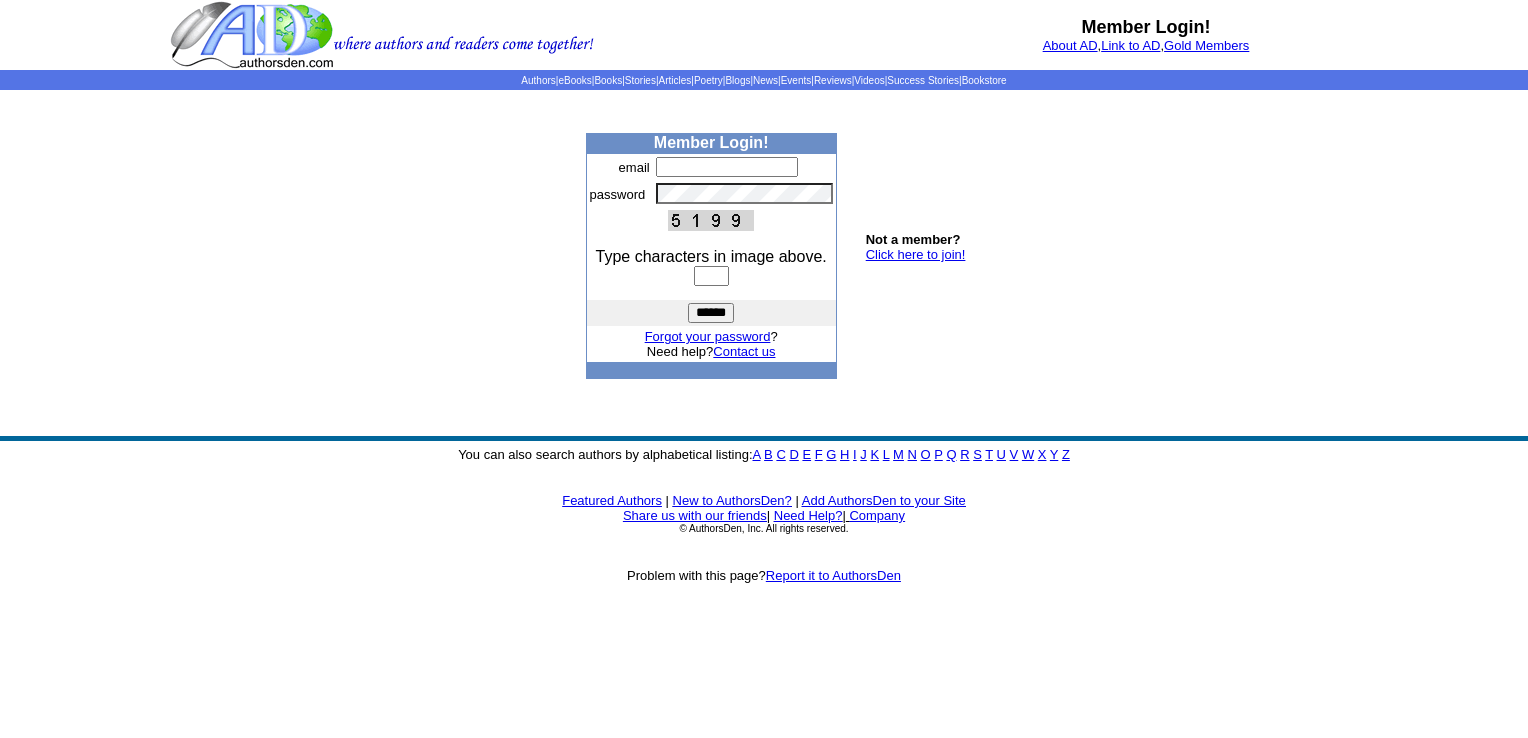 scroll, scrollTop: 0, scrollLeft: 0, axis: both 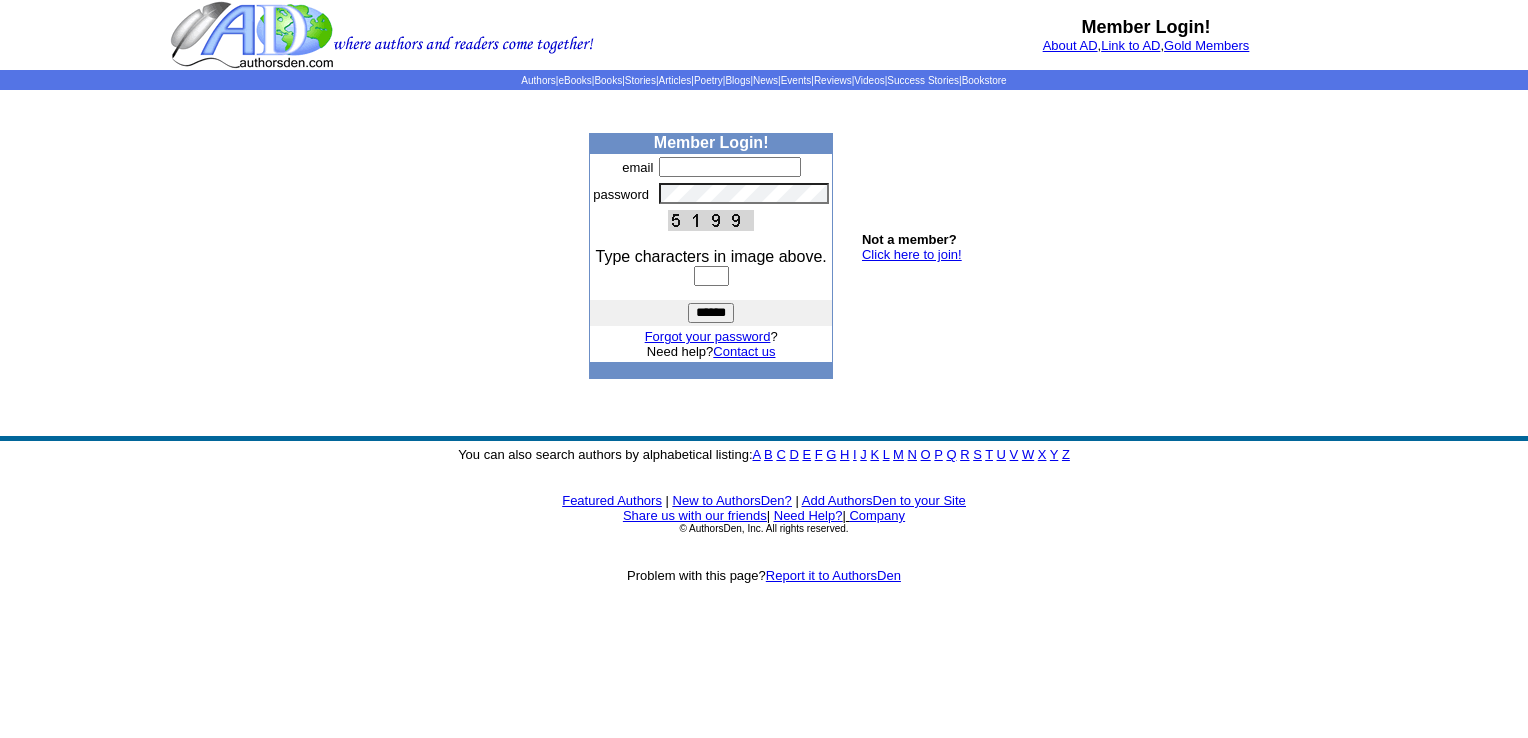 type on "**********" 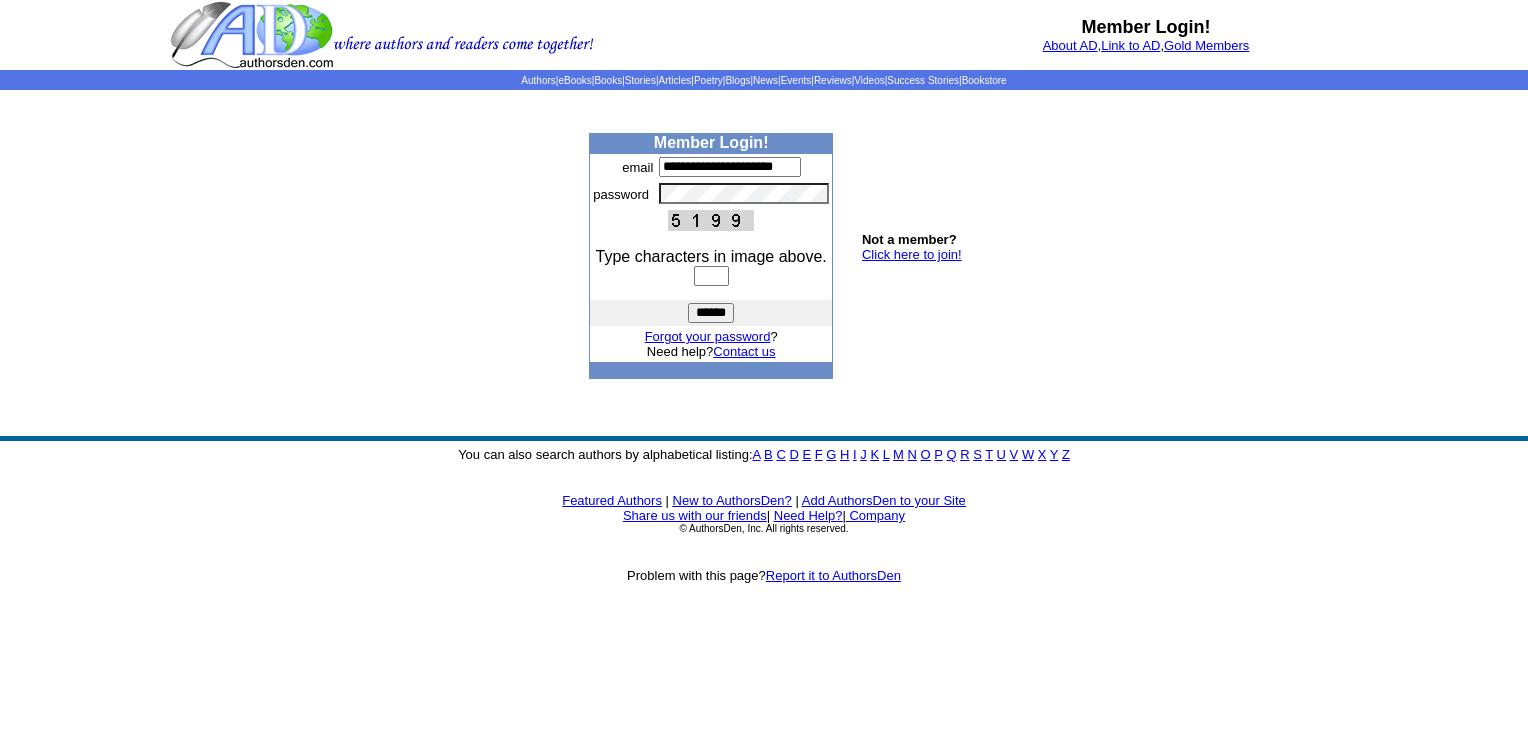 click at bounding box center [711, 276] 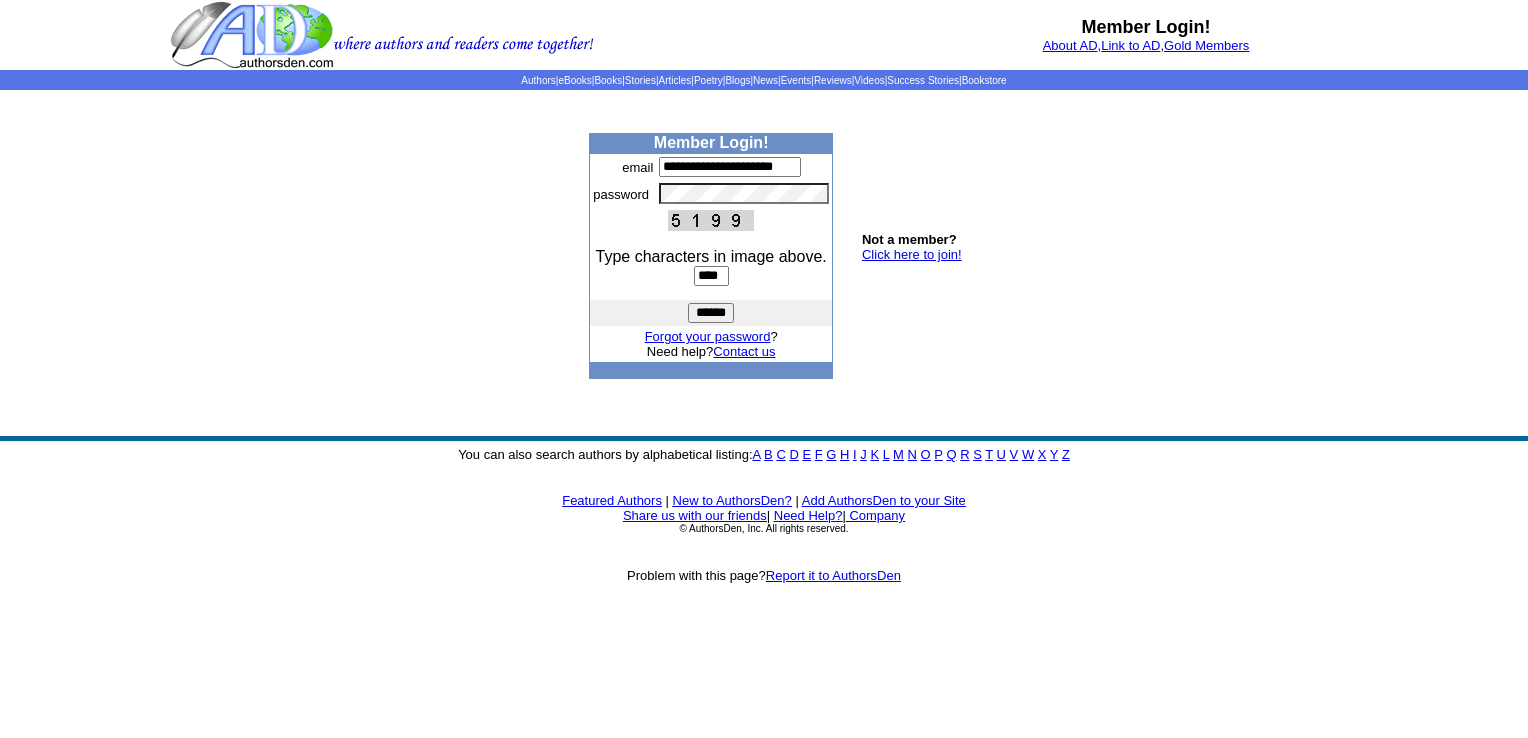 type on "****" 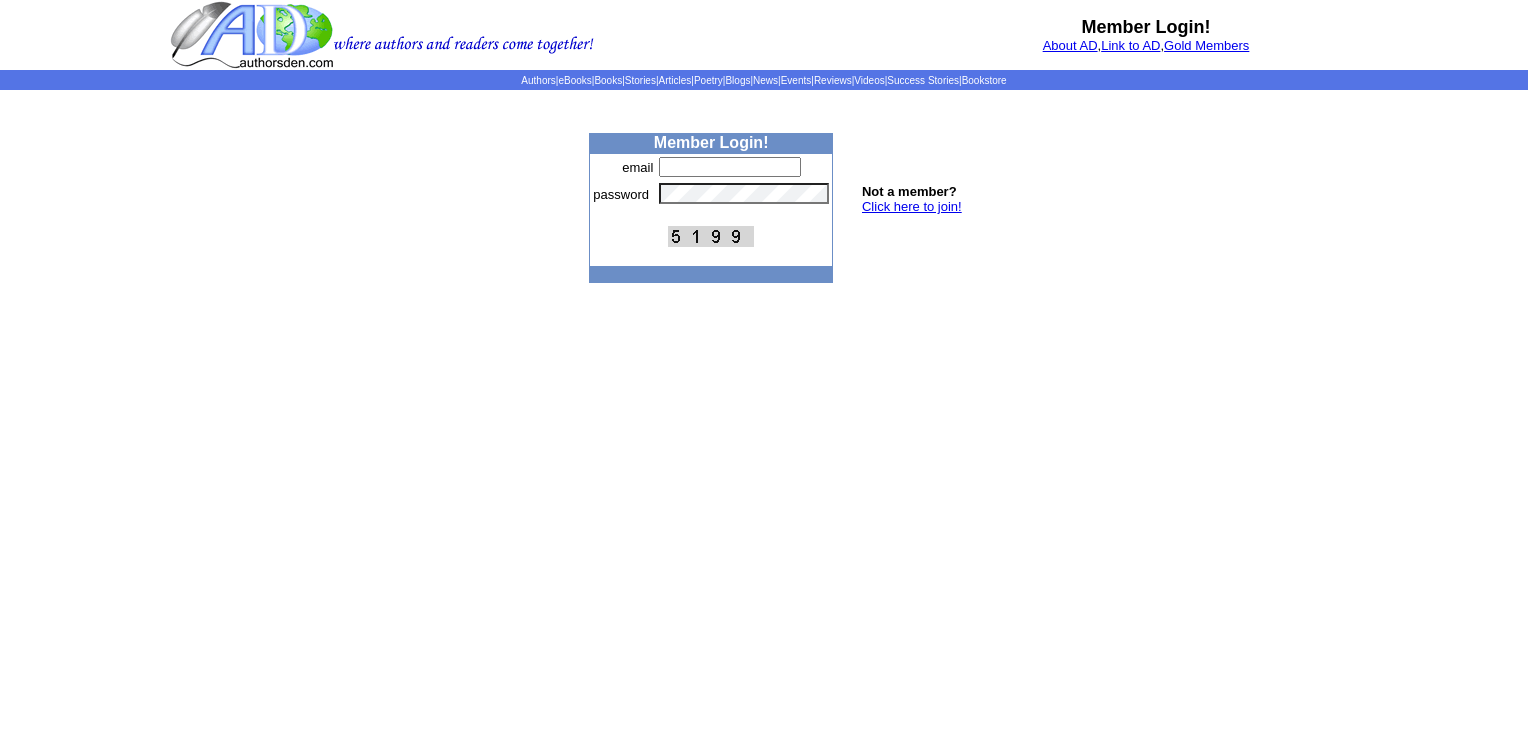 scroll, scrollTop: 0, scrollLeft: 0, axis: both 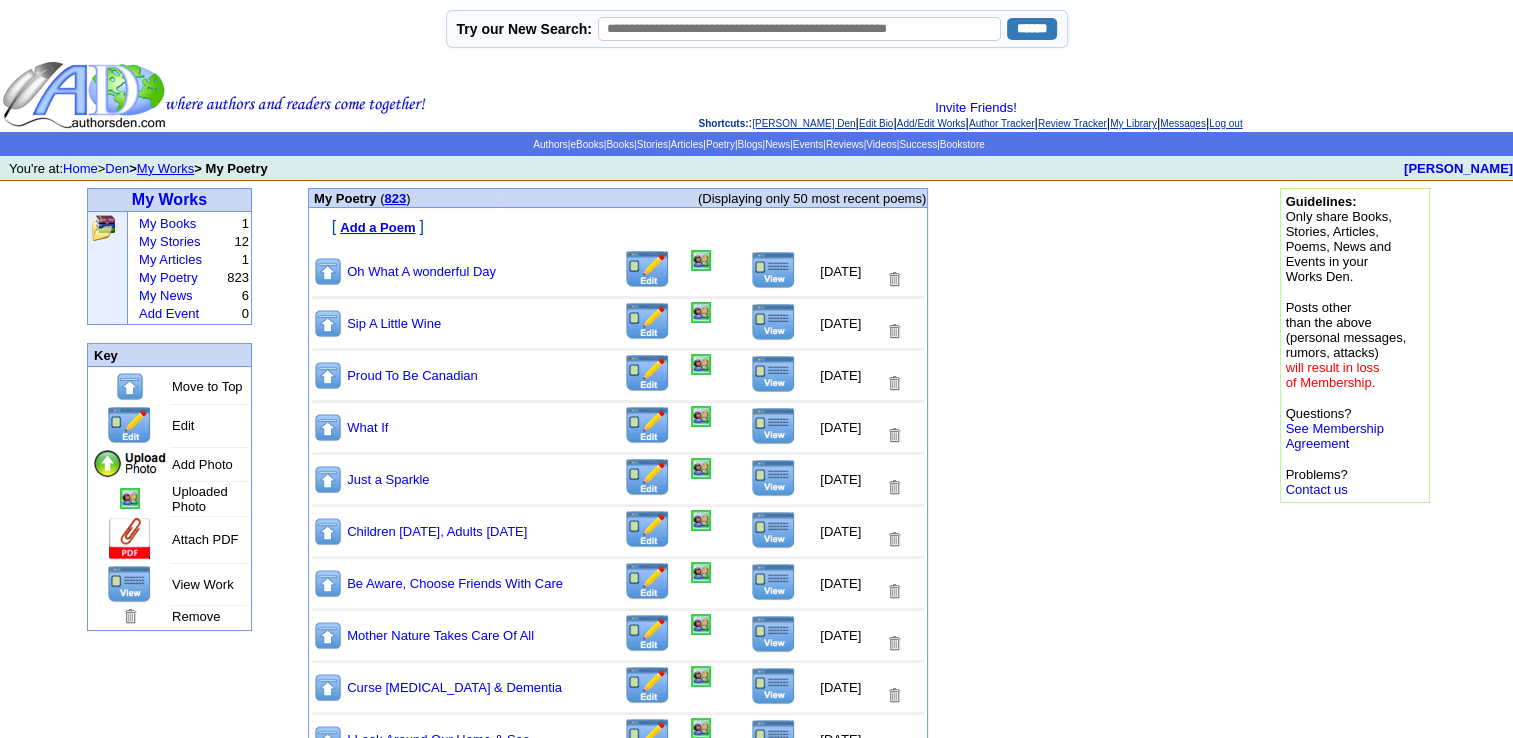 click on "Add a Poem" at bounding box center [377, 227] 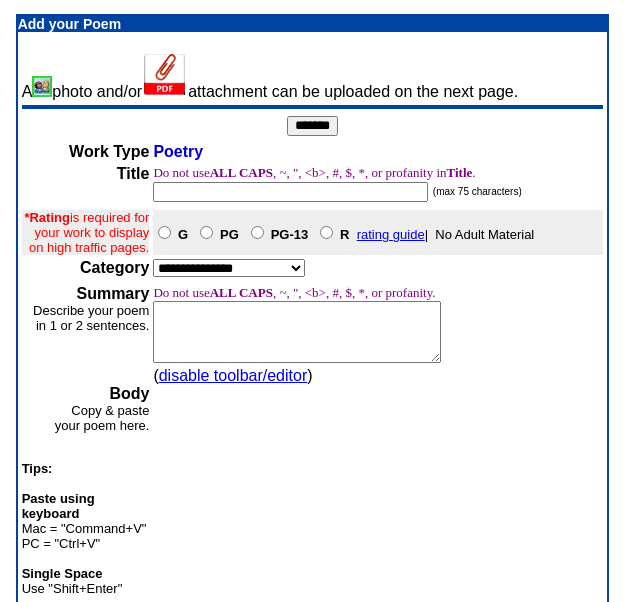 scroll, scrollTop: 0, scrollLeft: 0, axis: both 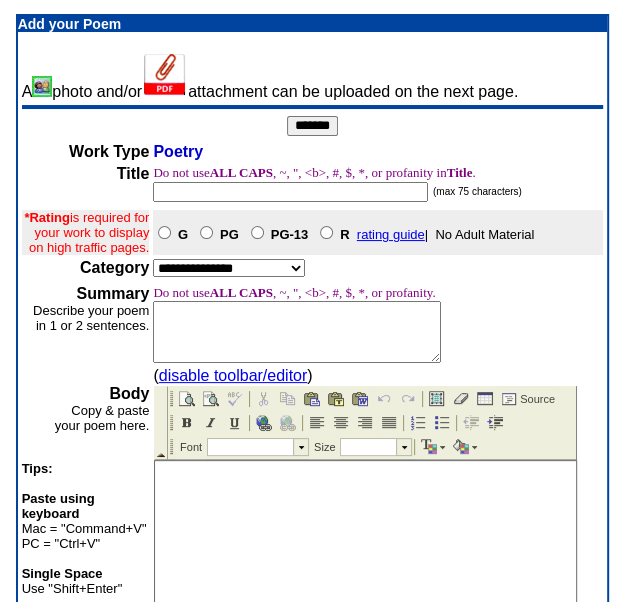 click at bounding box center [290, 192] 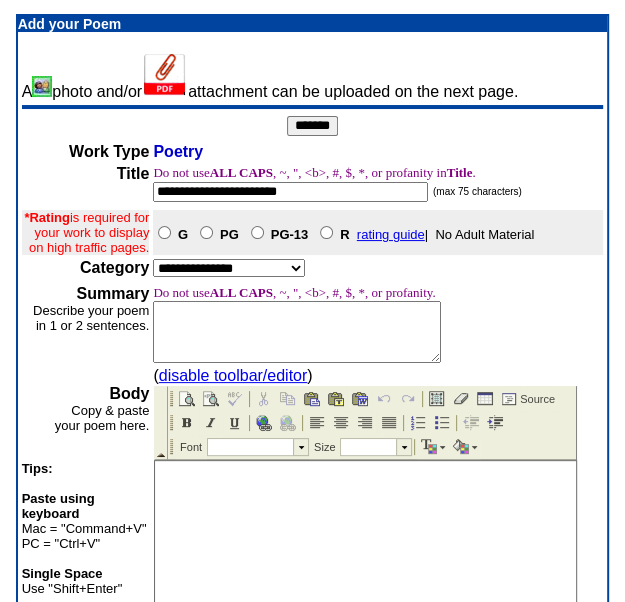 type on "**********" 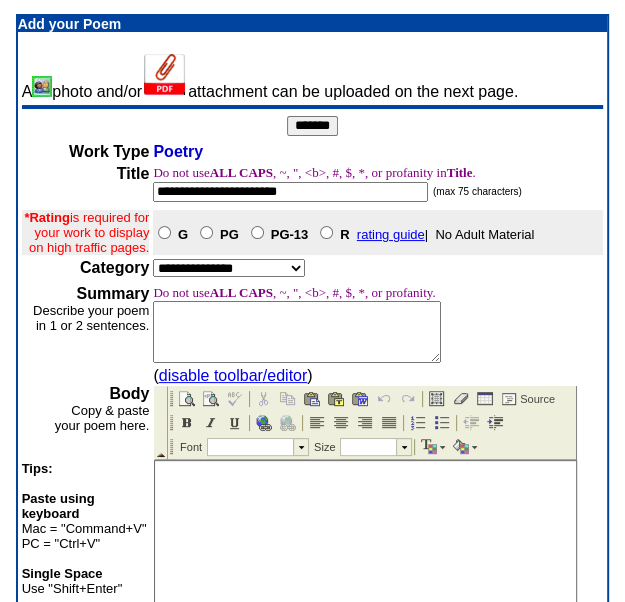 click on "**********" at bounding box center [229, 268] 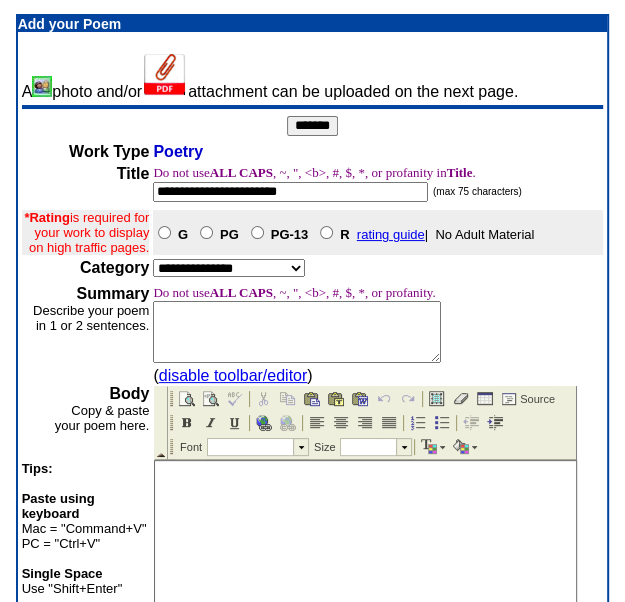 select on "**" 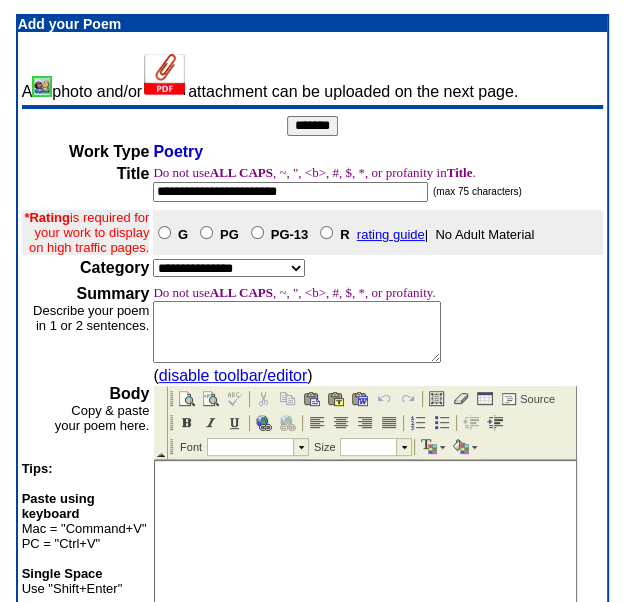 click on "**********" at bounding box center (229, 268) 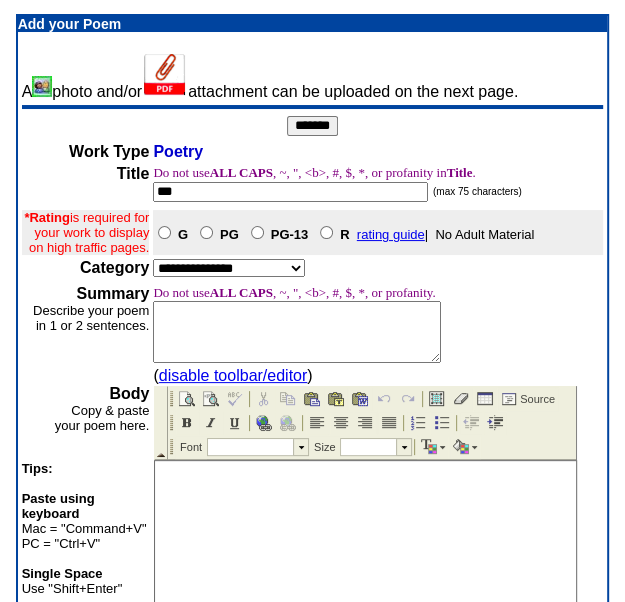 type on "*" 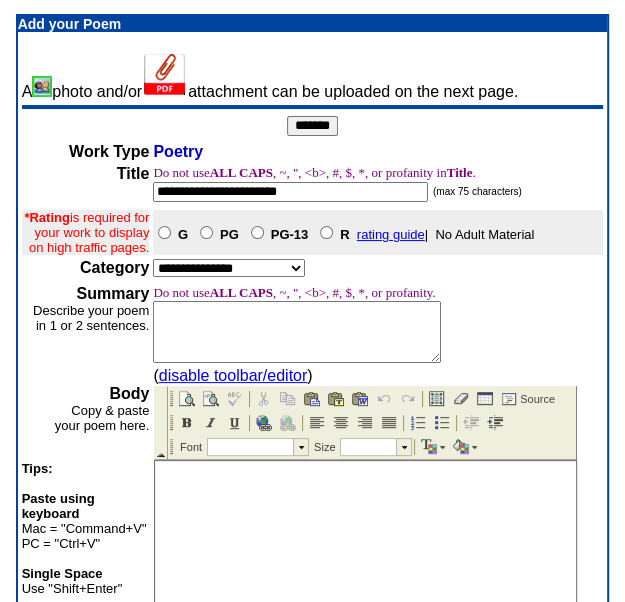 type on "**********" 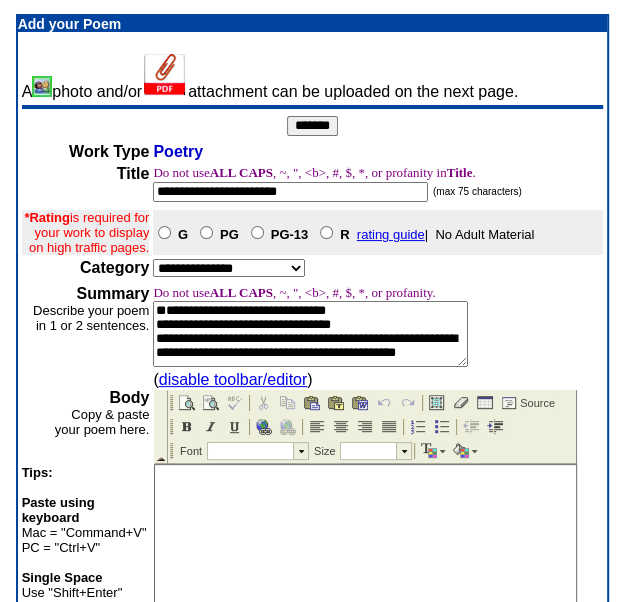 scroll, scrollTop: 28, scrollLeft: 0, axis: vertical 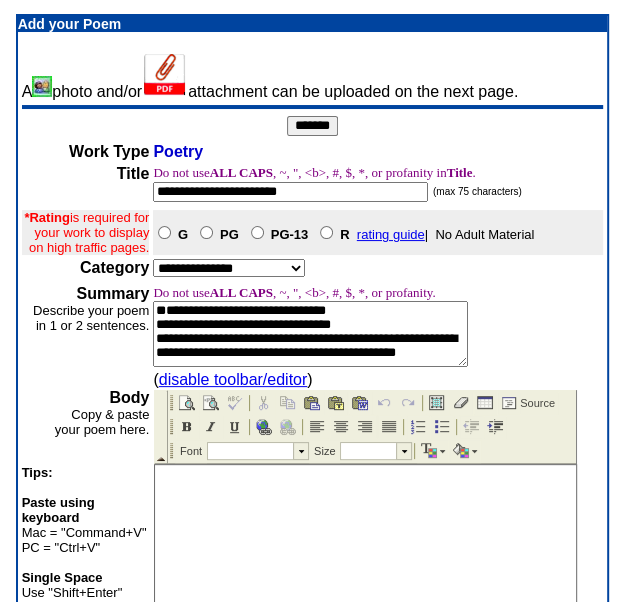 type on "**********" 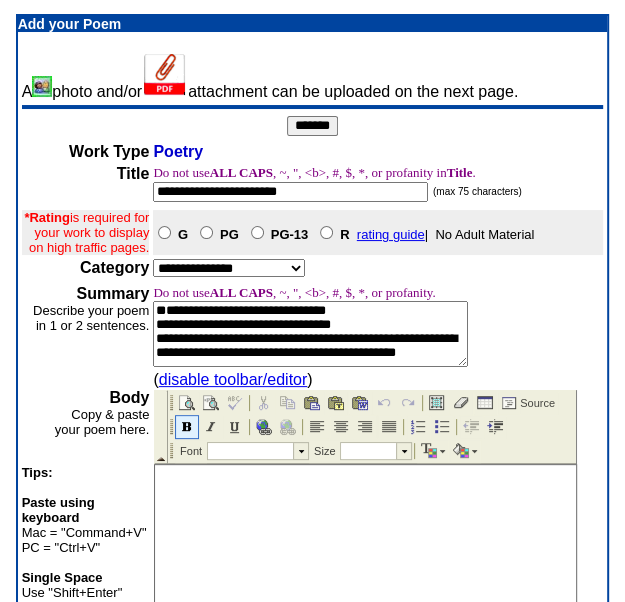 click at bounding box center (187, 427) 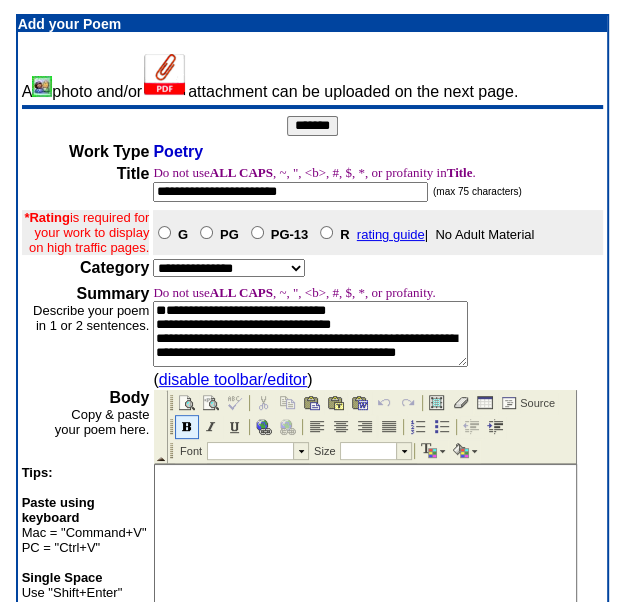 scroll, scrollTop: 0, scrollLeft: 0, axis: both 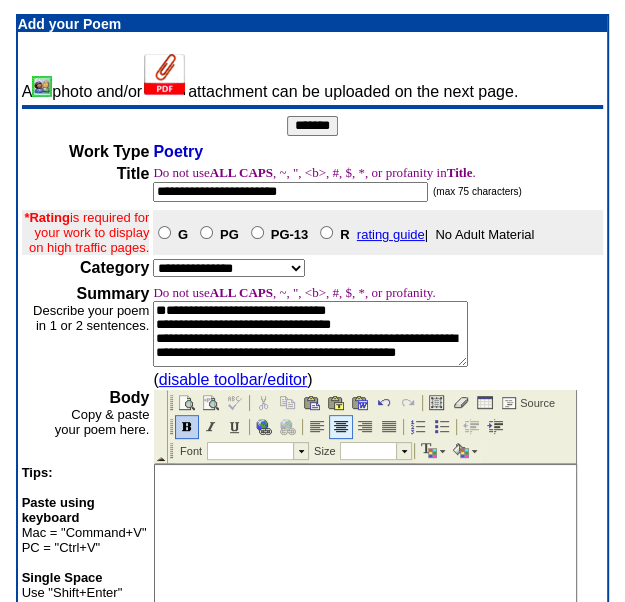 click at bounding box center [341, 427] 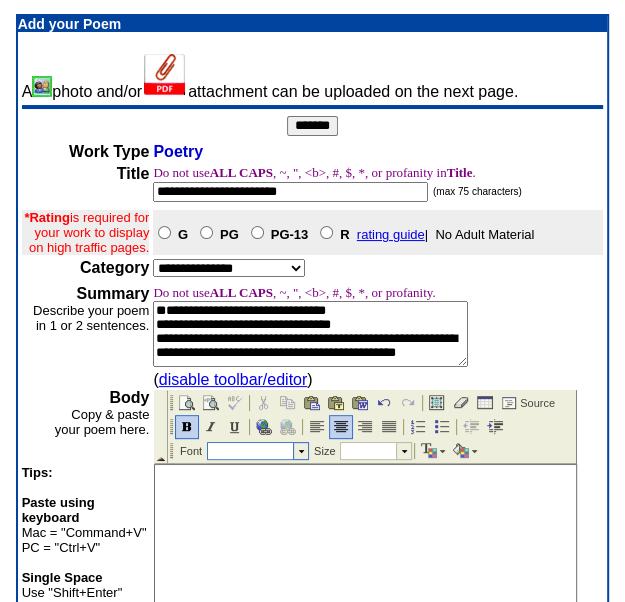 click at bounding box center [300, 451] 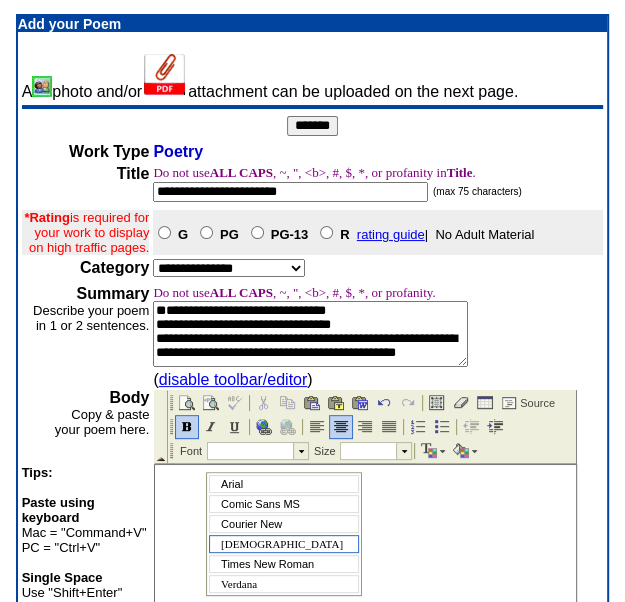 click on "[DEMOGRAPHIC_DATA]" at bounding box center [282, 544] 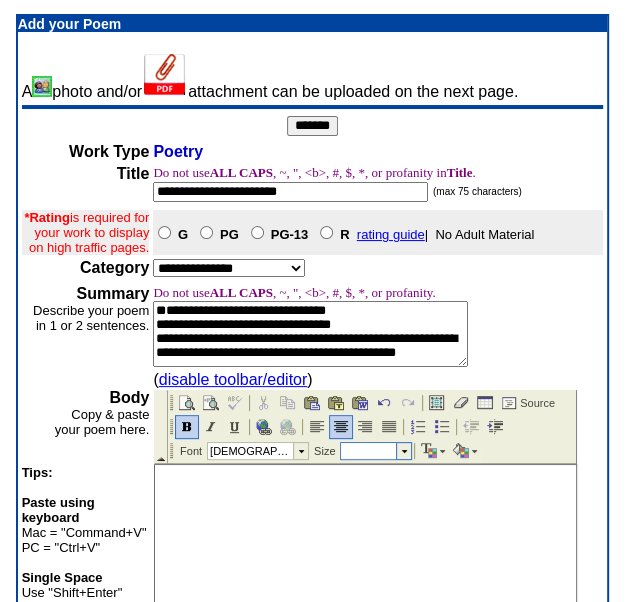 click at bounding box center [403, 451] 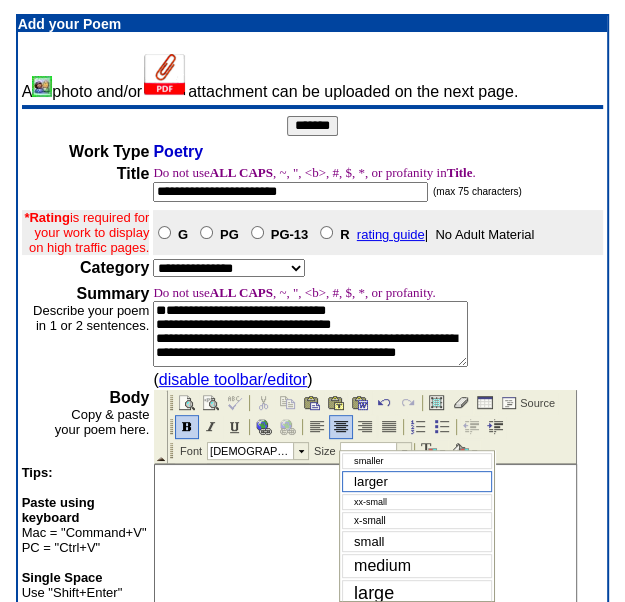 click on "larger" at bounding box center [371, 481] 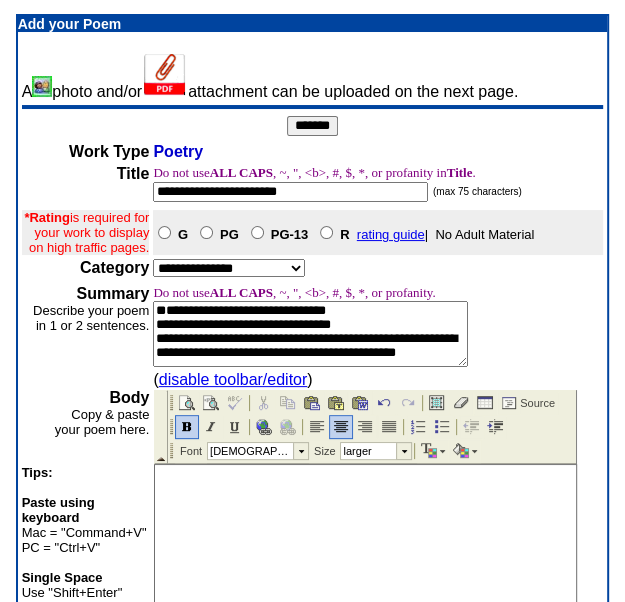 click at bounding box center (365, 676) 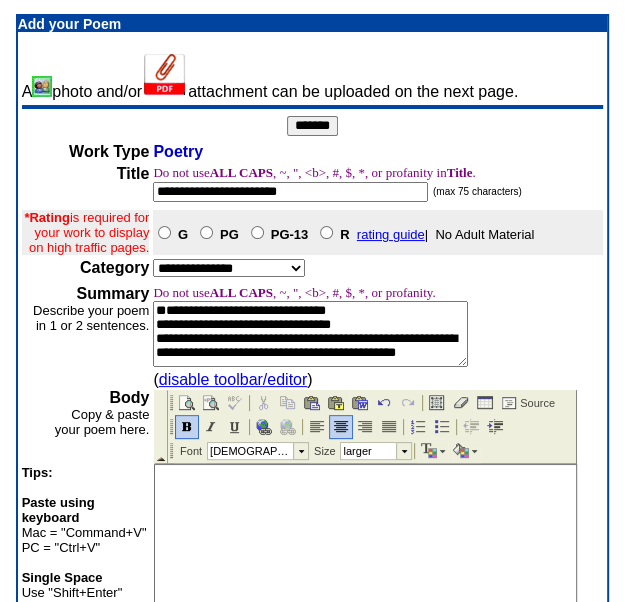 type 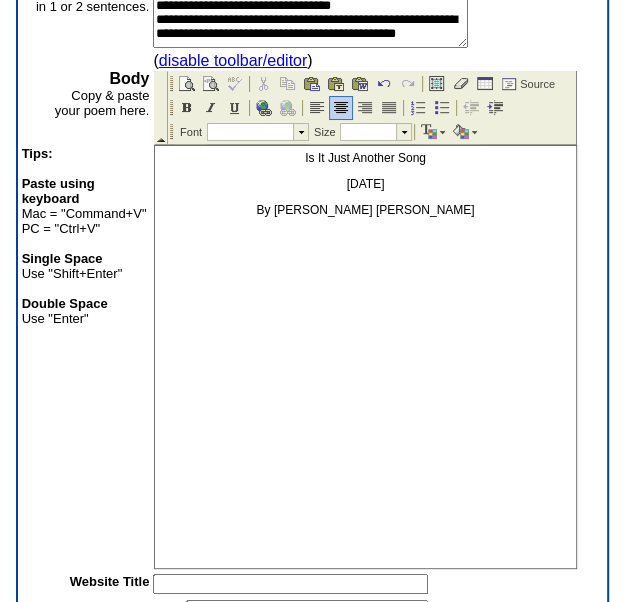 scroll, scrollTop: 320, scrollLeft: 0, axis: vertical 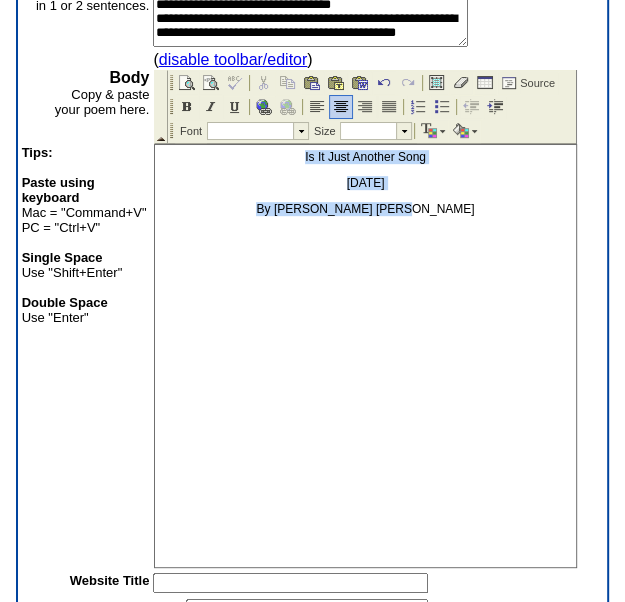 drag, startPoint x: 294, startPoint y: 156, endPoint x: 481, endPoint y: 244, distance: 206.67123 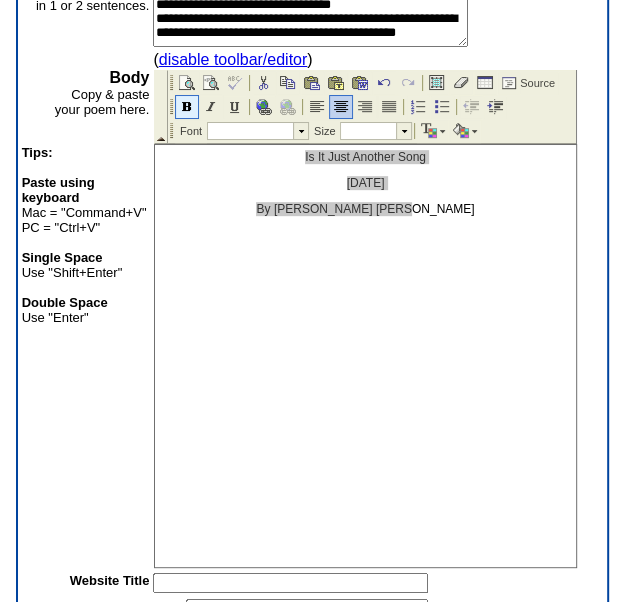 click at bounding box center [187, 107] 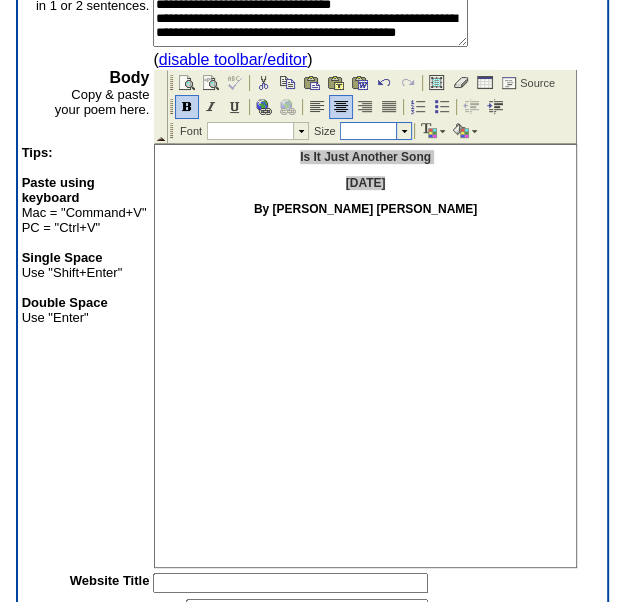 click at bounding box center (403, 131) 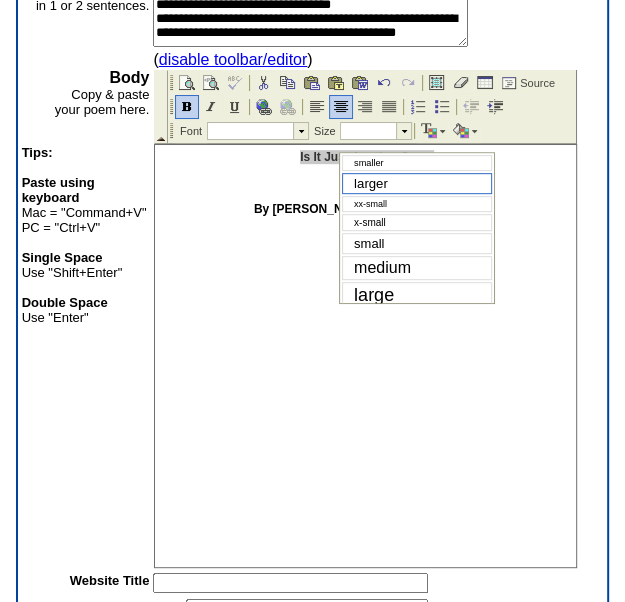 click on "larger" at bounding box center [417, 183] 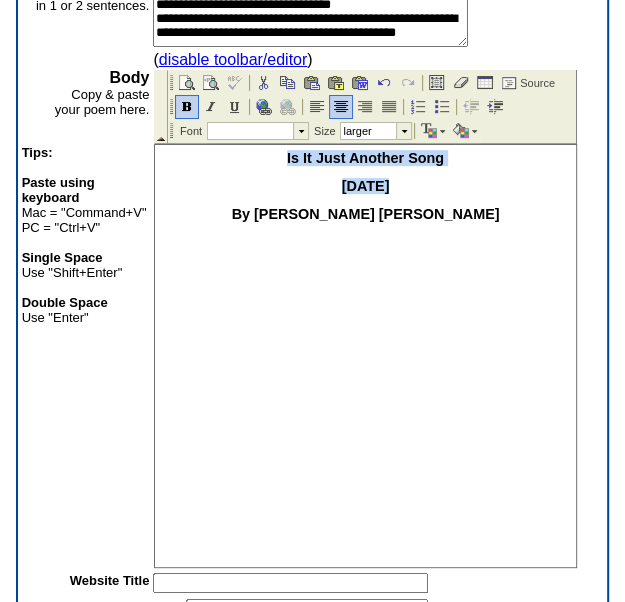 click on "Is It Just Another Song [DATE] By [PERSON_NAME] [PERSON_NAME]" at bounding box center [365, 356] 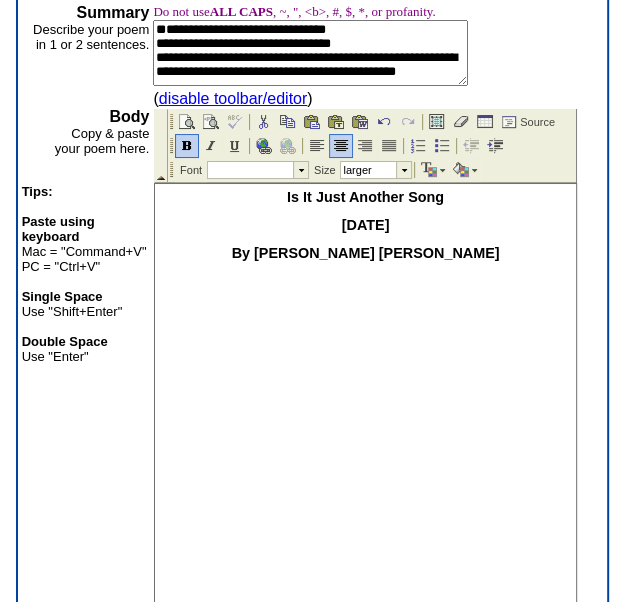 scroll, scrollTop: 280, scrollLeft: 0, axis: vertical 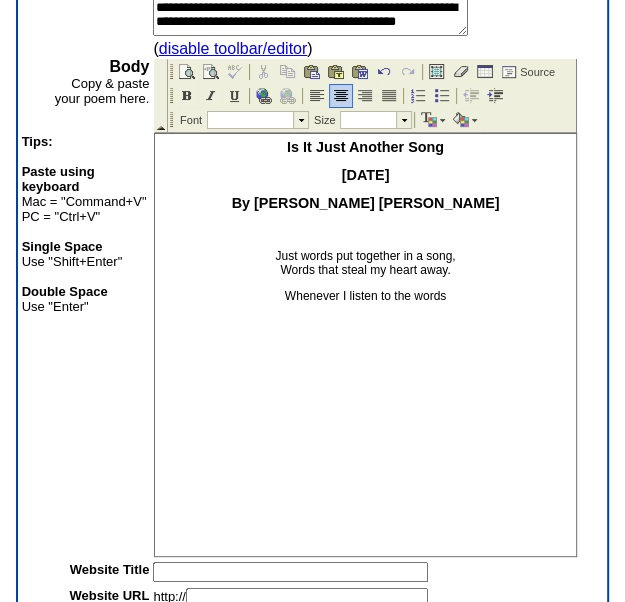 click on "Just words put together in a song, Words that steal my heart away." at bounding box center [365, 263] 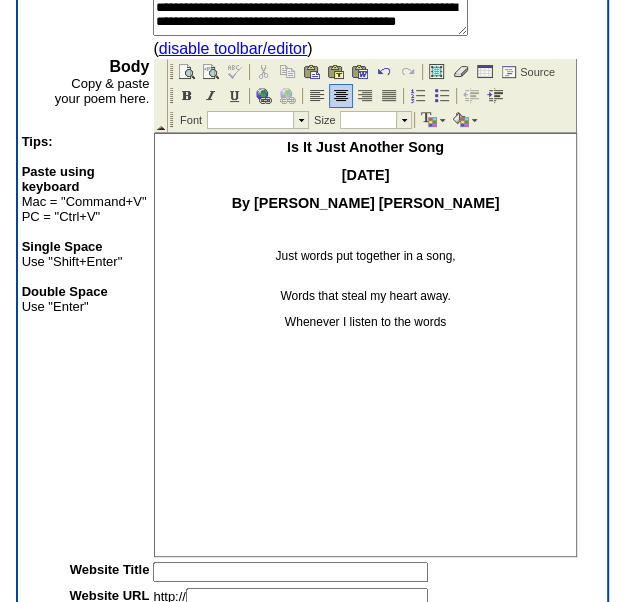 click on "Words that steal my heart away." at bounding box center [365, 289] 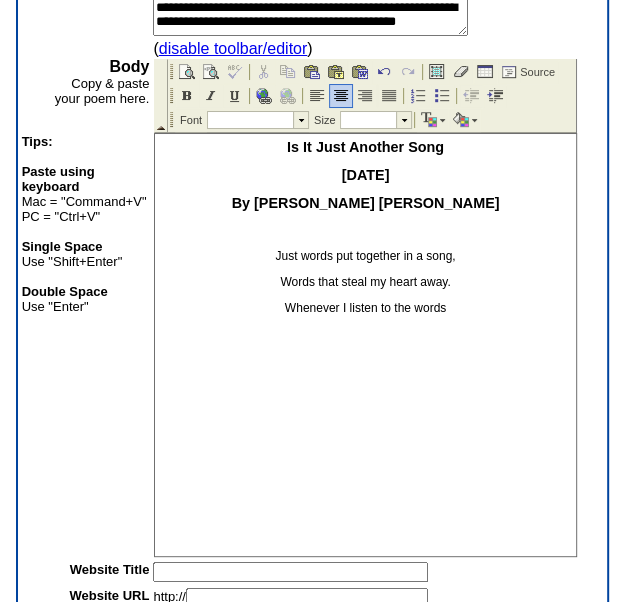 click on "Whenever I listen to the words" at bounding box center [365, 308] 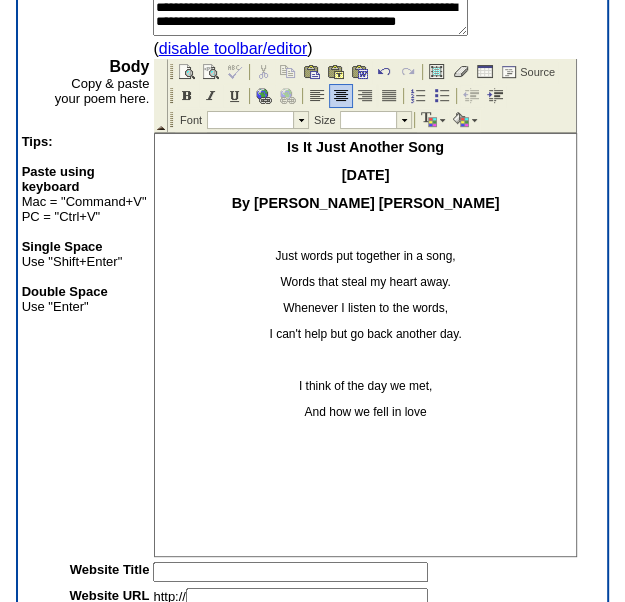 click on "I think of the day we met," at bounding box center [365, 386] 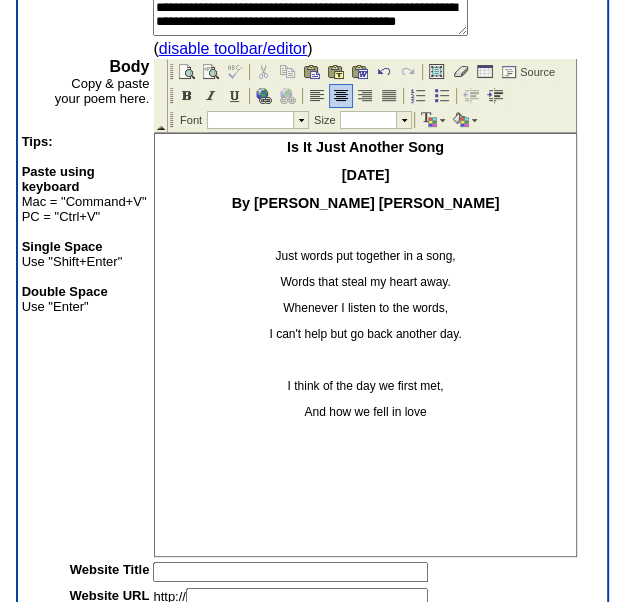 click on "And how we fell in love" at bounding box center [365, 412] 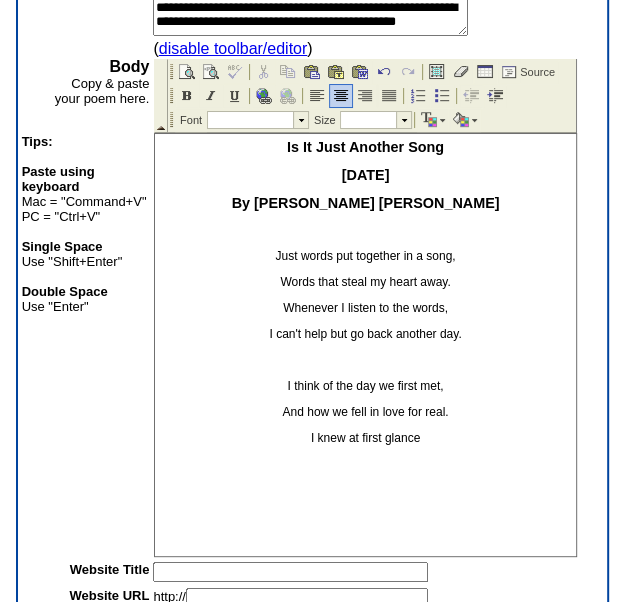 click on "I knew at first glance" at bounding box center [365, 438] 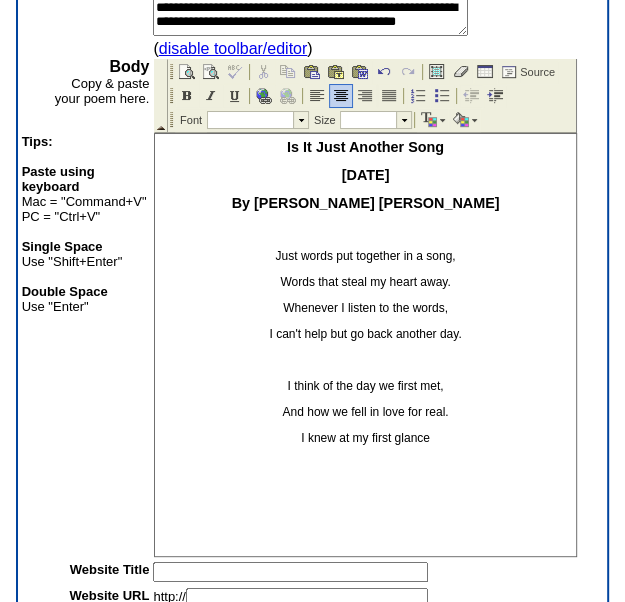 click on "I knew at my first glance" at bounding box center [365, 438] 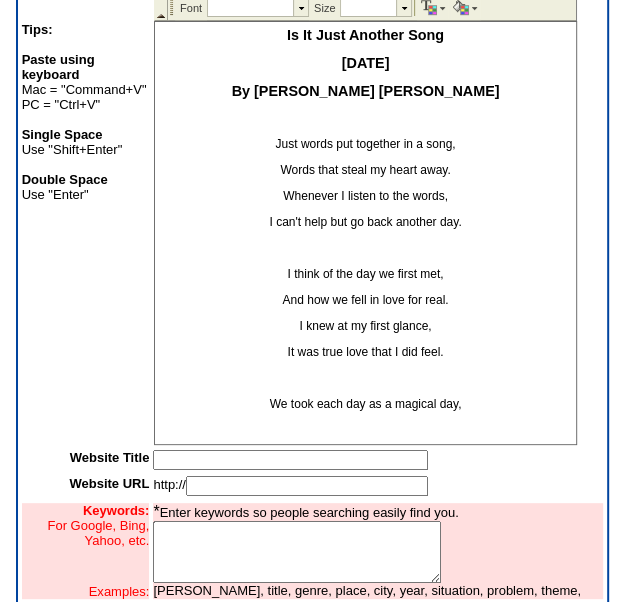 scroll, scrollTop: 542, scrollLeft: 0, axis: vertical 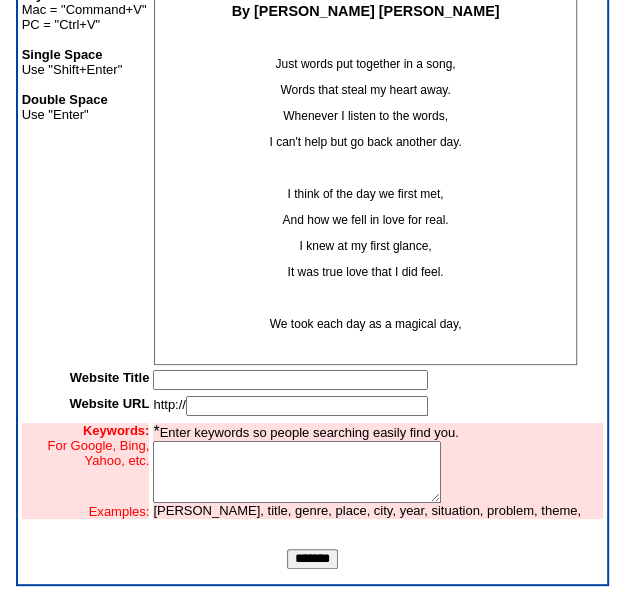 click on "Is It Just Another Song [DATE] By [PERSON_NAME] [PERSON_NAME]  Just words put together in a song, Words that steal my heart away. Whenever I listen to the words, I can't help but go back another day. I think of the day we first met, And how we fell in love for real. I knew at my first glance, It was true love that I did feel. We took each day as a magical day," at bounding box center (365, 154) 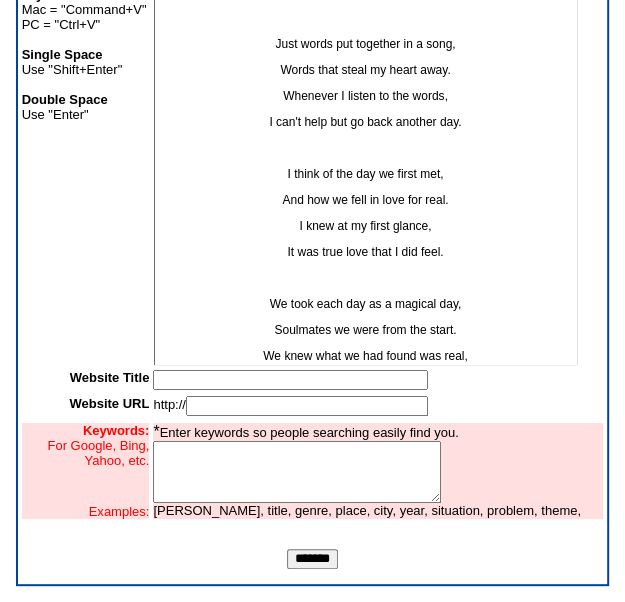 scroll, scrollTop: 45, scrollLeft: 0, axis: vertical 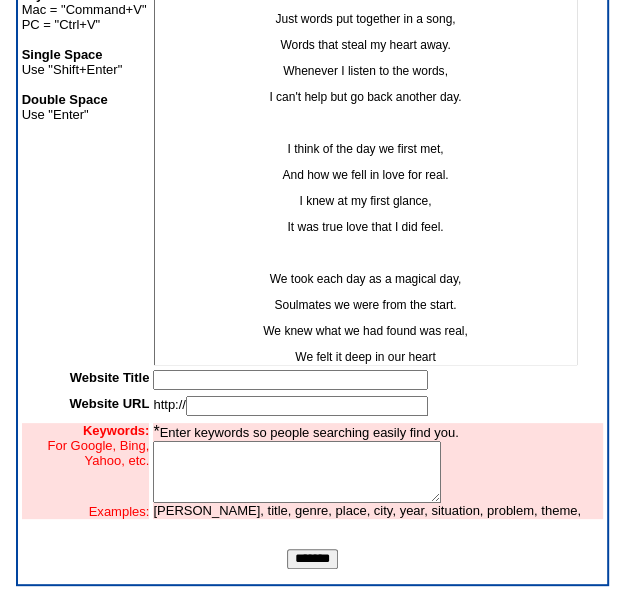 click on "We felt it deep in our heart" at bounding box center (365, 358) 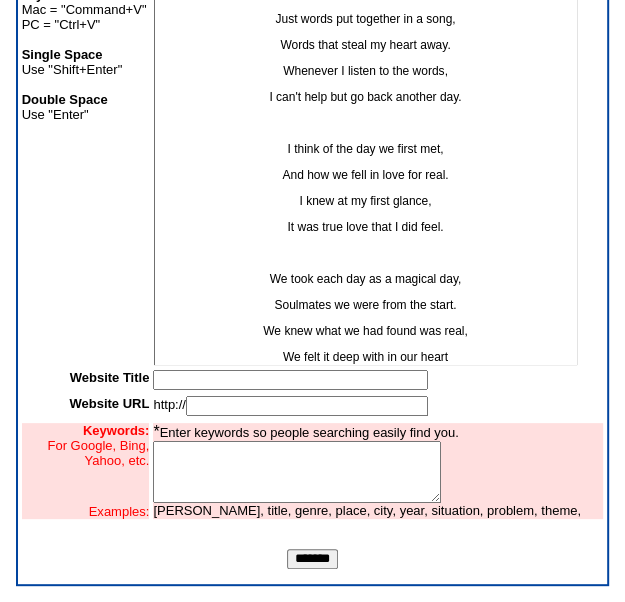 click on "We felt it deep with in our heart" at bounding box center [365, 358] 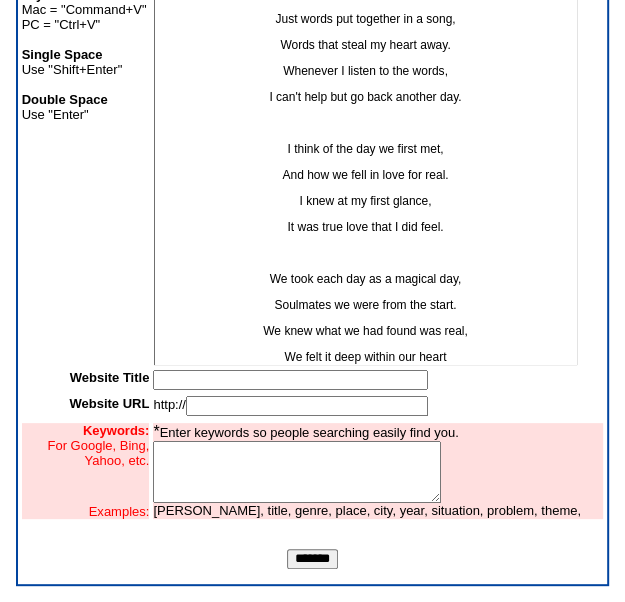 click on "We felt it deep within our heart" at bounding box center [365, 358] 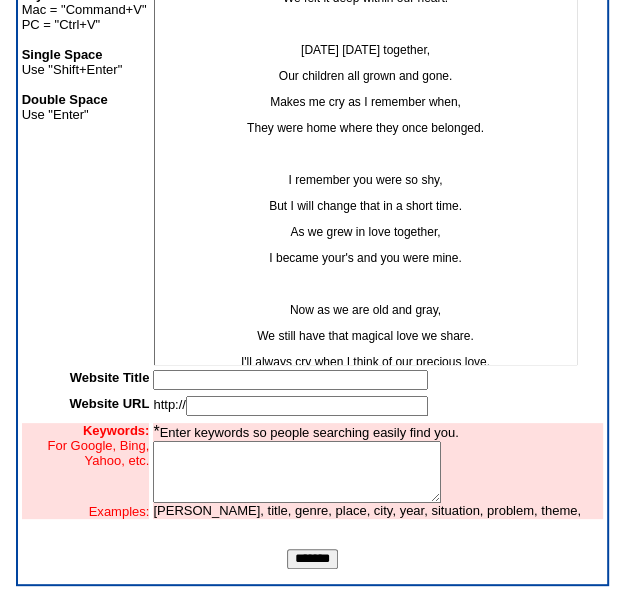 scroll, scrollTop: 429, scrollLeft: 0, axis: vertical 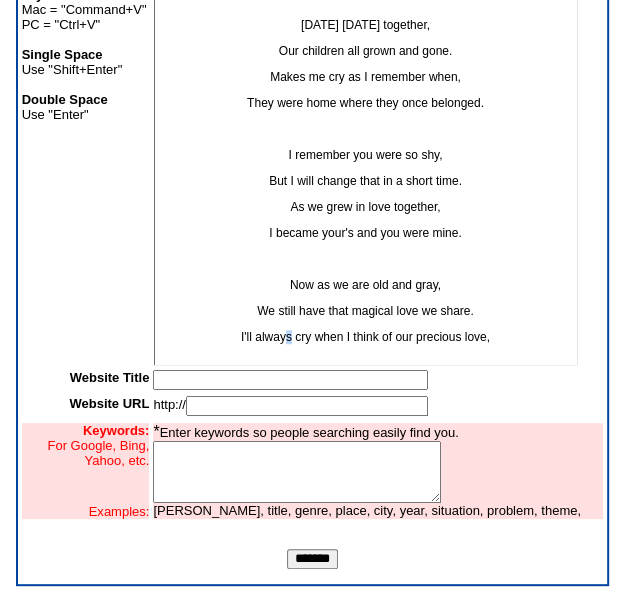 click on "I'll always cry when I think of our precious love," at bounding box center (365, 338) 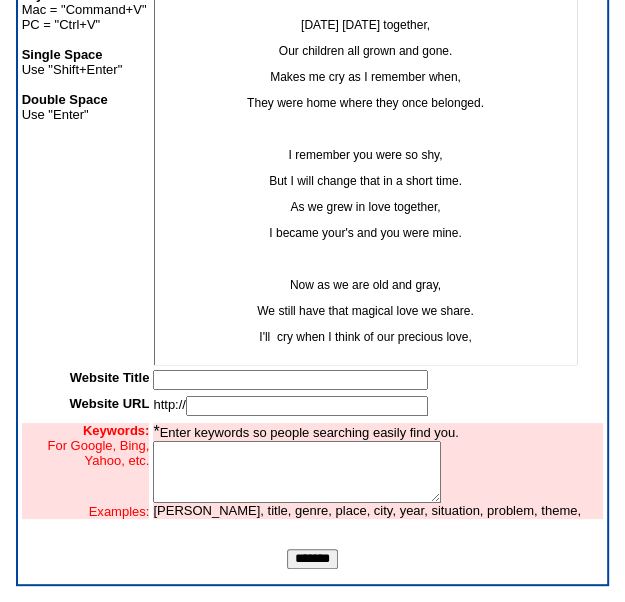 click on "I'll  cry when I think of our precious love," at bounding box center (365, 338) 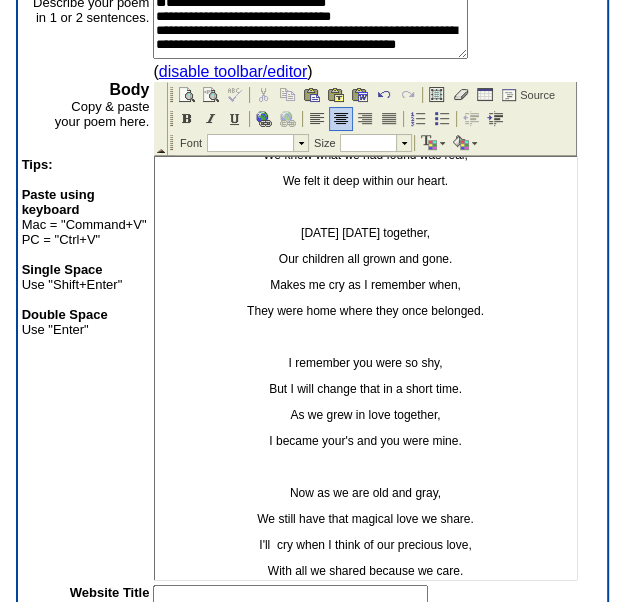 scroll, scrollTop: 296, scrollLeft: 0, axis: vertical 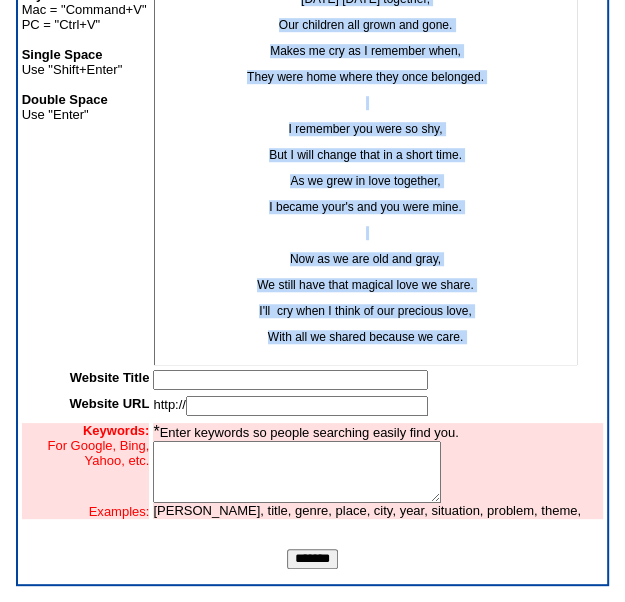 drag, startPoint x: 258, startPoint y: 35, endPoint x: 283, endPoint y: 366, distance: 331.94278 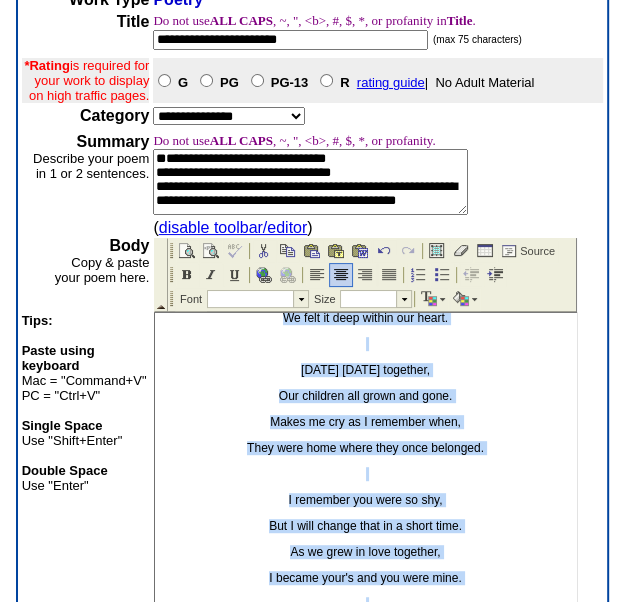 scroll, scrollTop: 124, scrollLeft: 0, axis: vertical 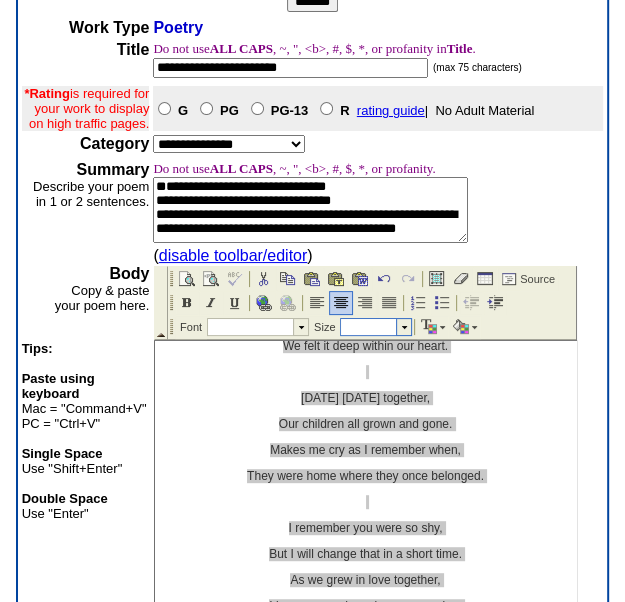 click at bounding box center [403, 327] 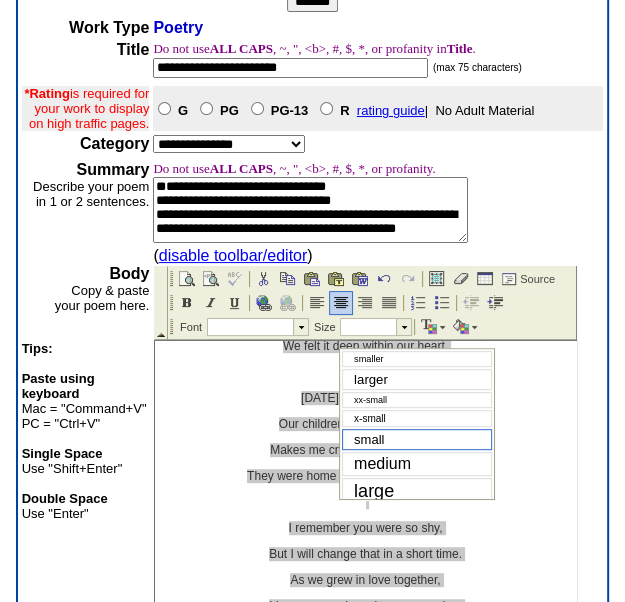 click on "small" at bounding box center (369, 439) 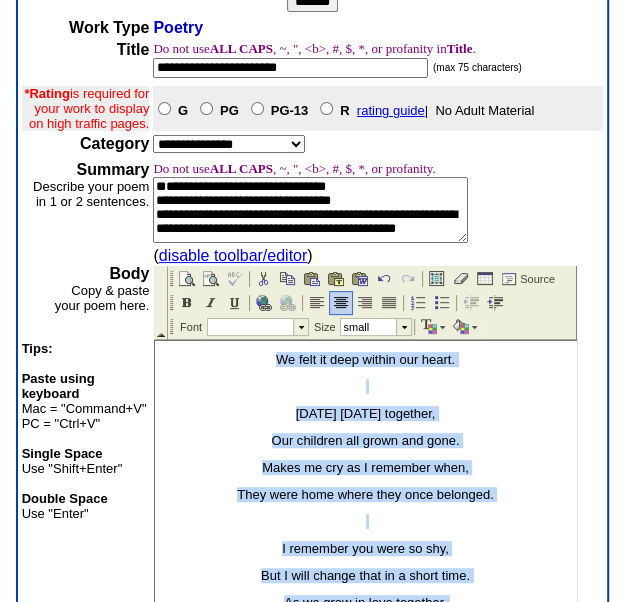 scroll, scrollTop: 476, scrollLeft: 0, axis: vertical 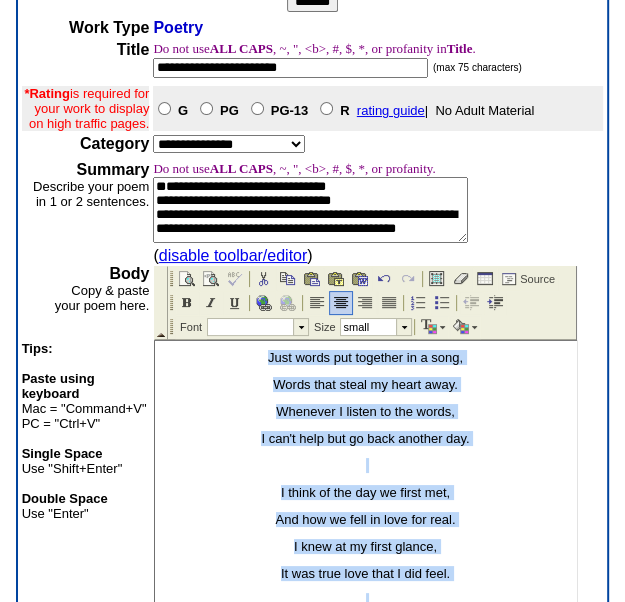 click at bounding box center (365, 465) 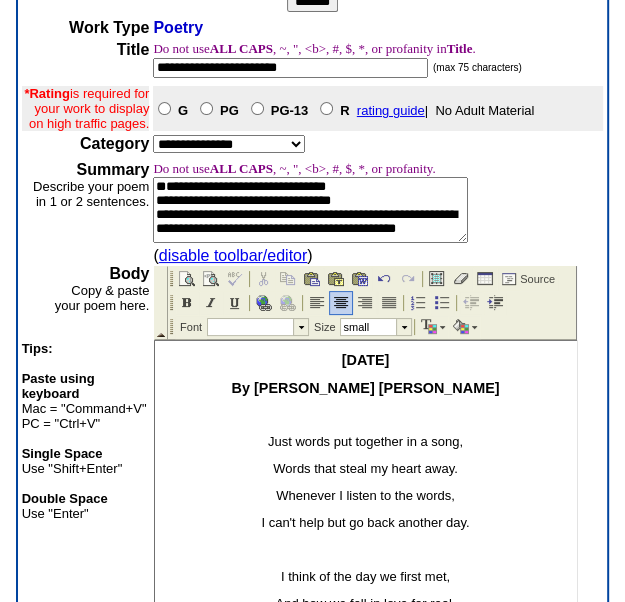 scroll, scrollTop: 20, scrollLeft: 0, axis: vertical 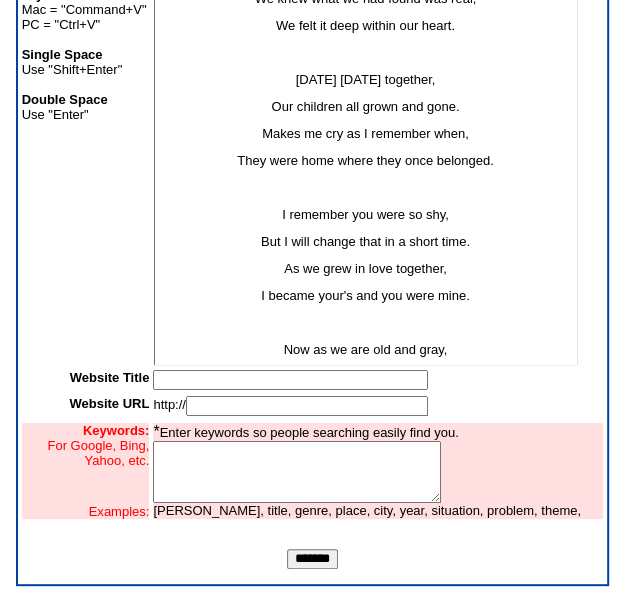 click on "Source Font     Size small" at bounding box center [365, 117] 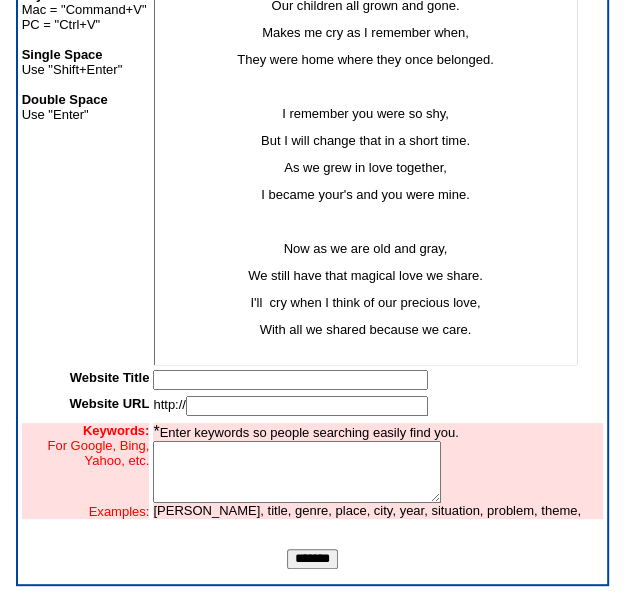 scroll, scrollTop: 501, scrollLeft: 0, axis: vertical 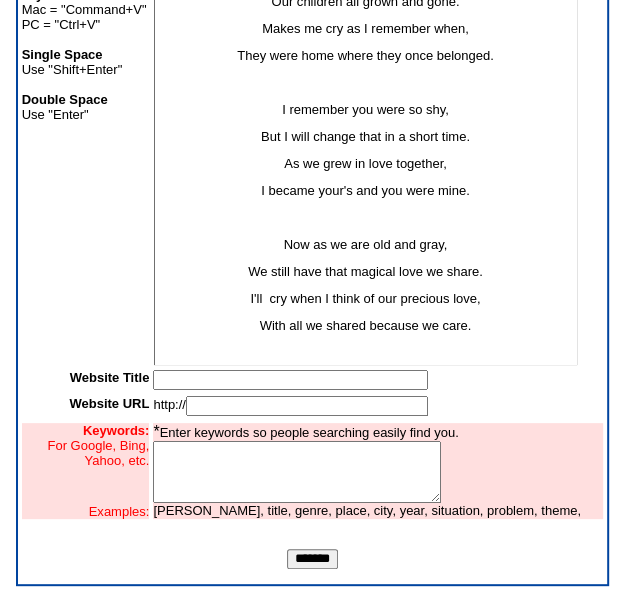 click at bounding box center [290, 380] 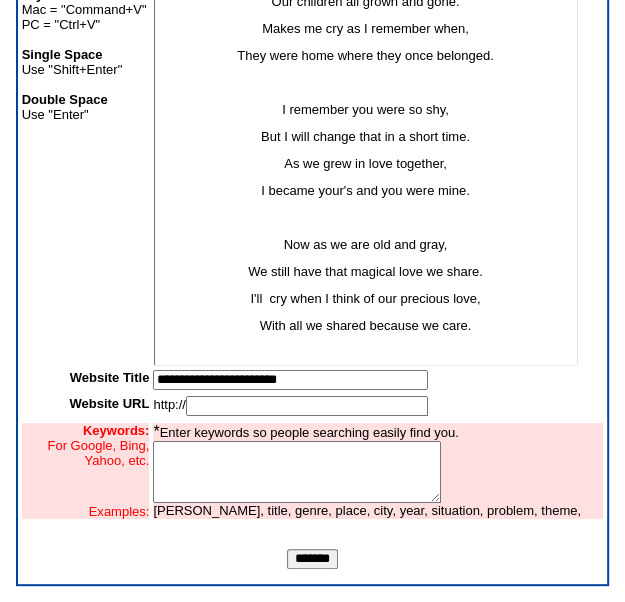 click on "**********" at bounding box center (290, 380) 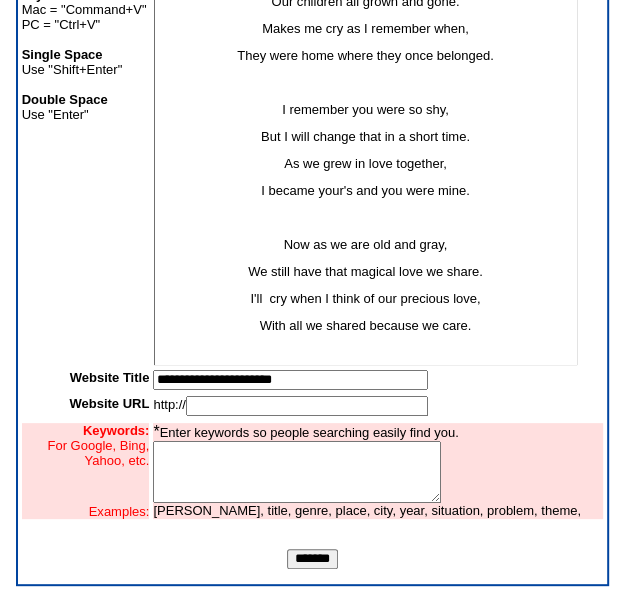 click on "**********" at bounding box center [290, 380] 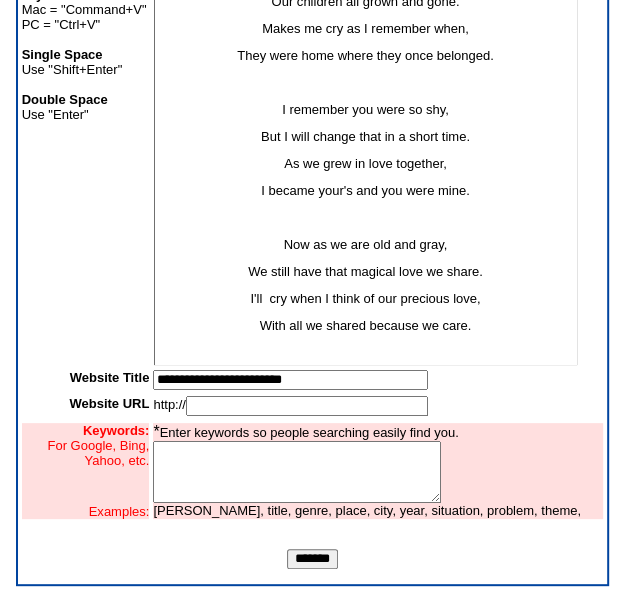 type on "**********" 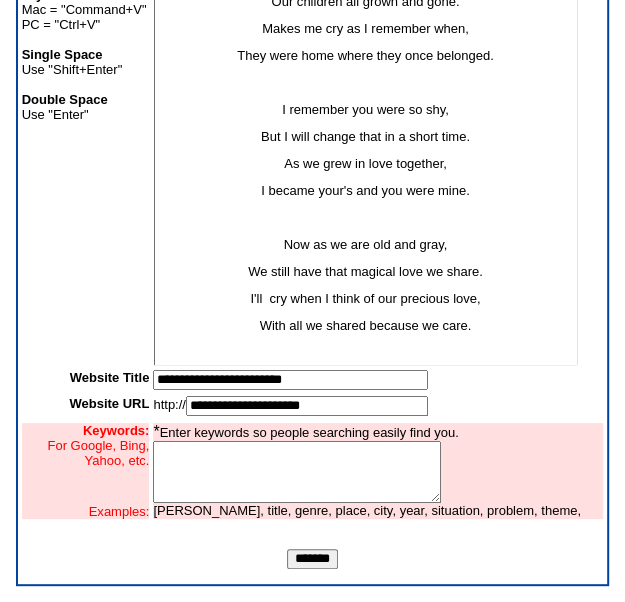 click at bounding box center (297, 472) 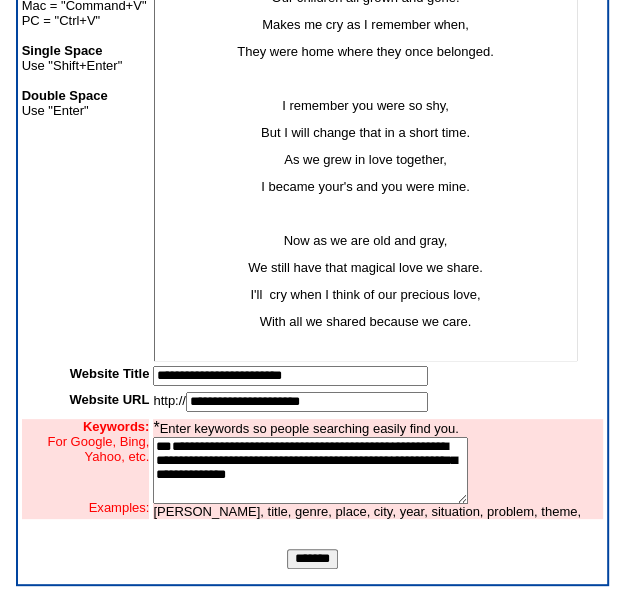 scroll, scrollTop: 28, scrollLeft: 0, axis: vertical 